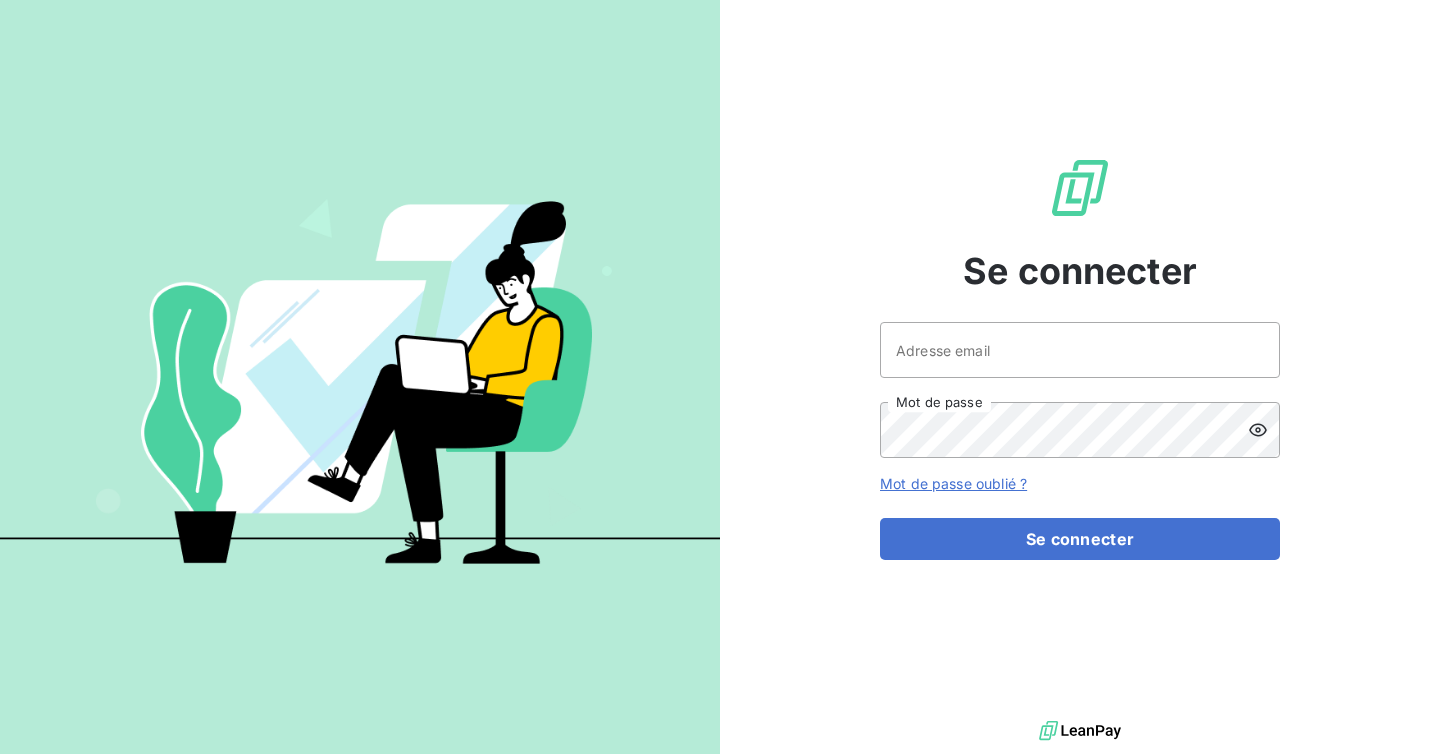 scroll, scrollTop: 0, scrollLeft: 0, axis: both 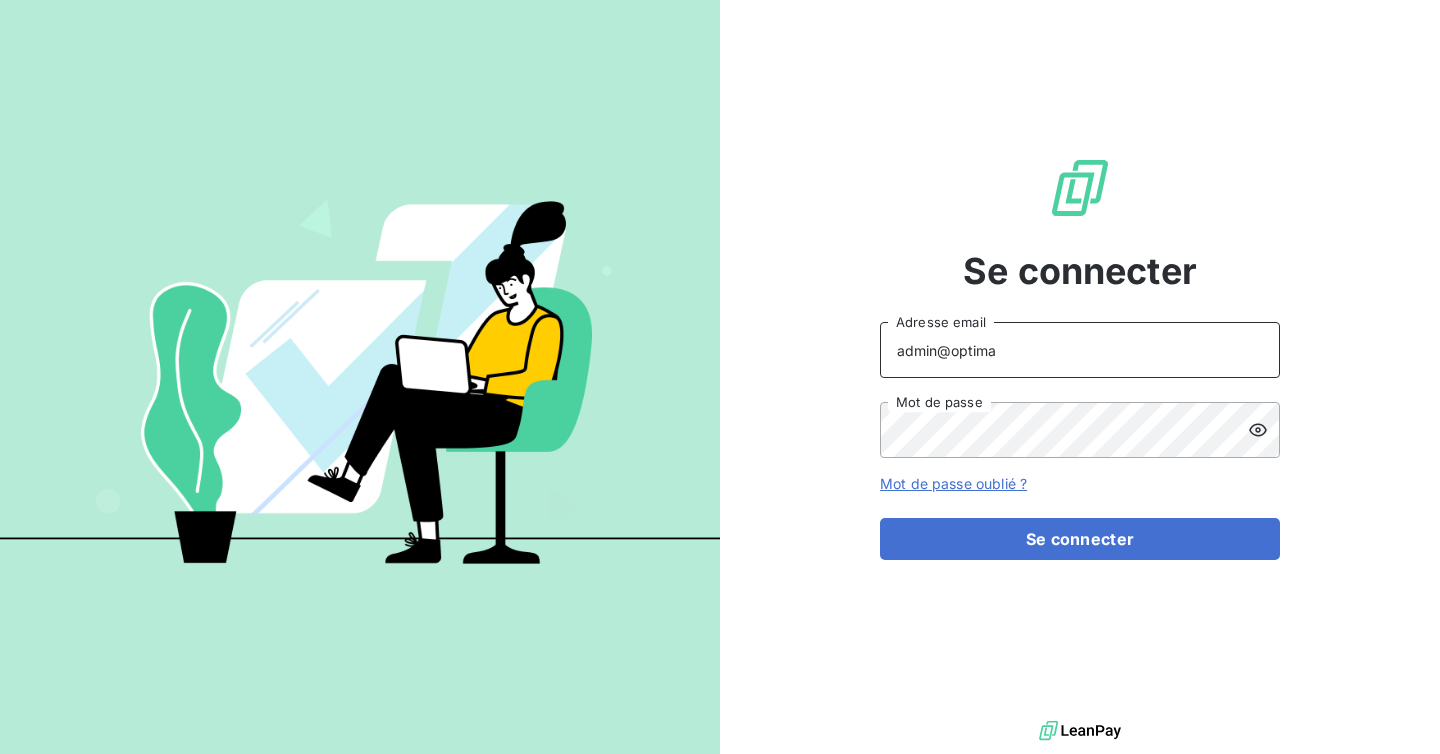 click on "admin@optima" at bounding box center (1080, 350) 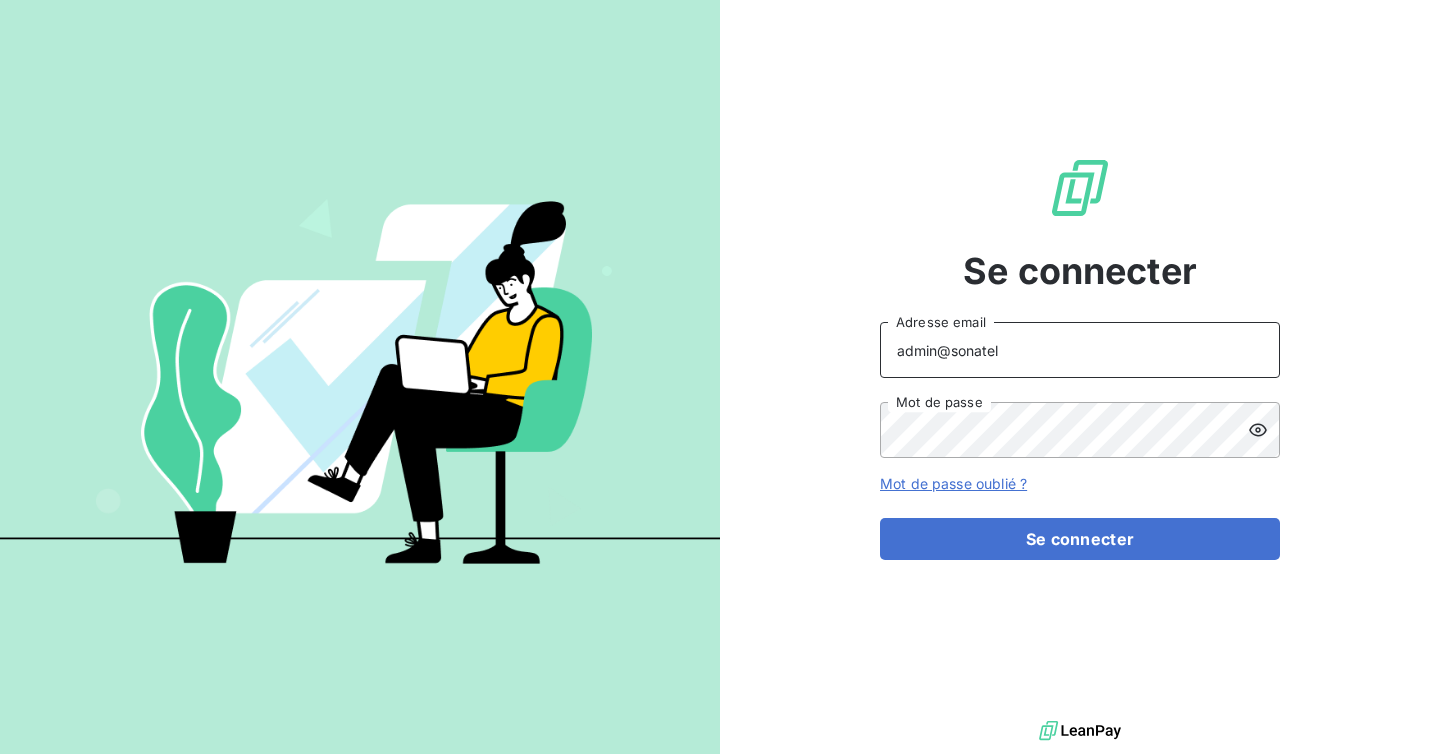 type on "admin@sonatelfixe" 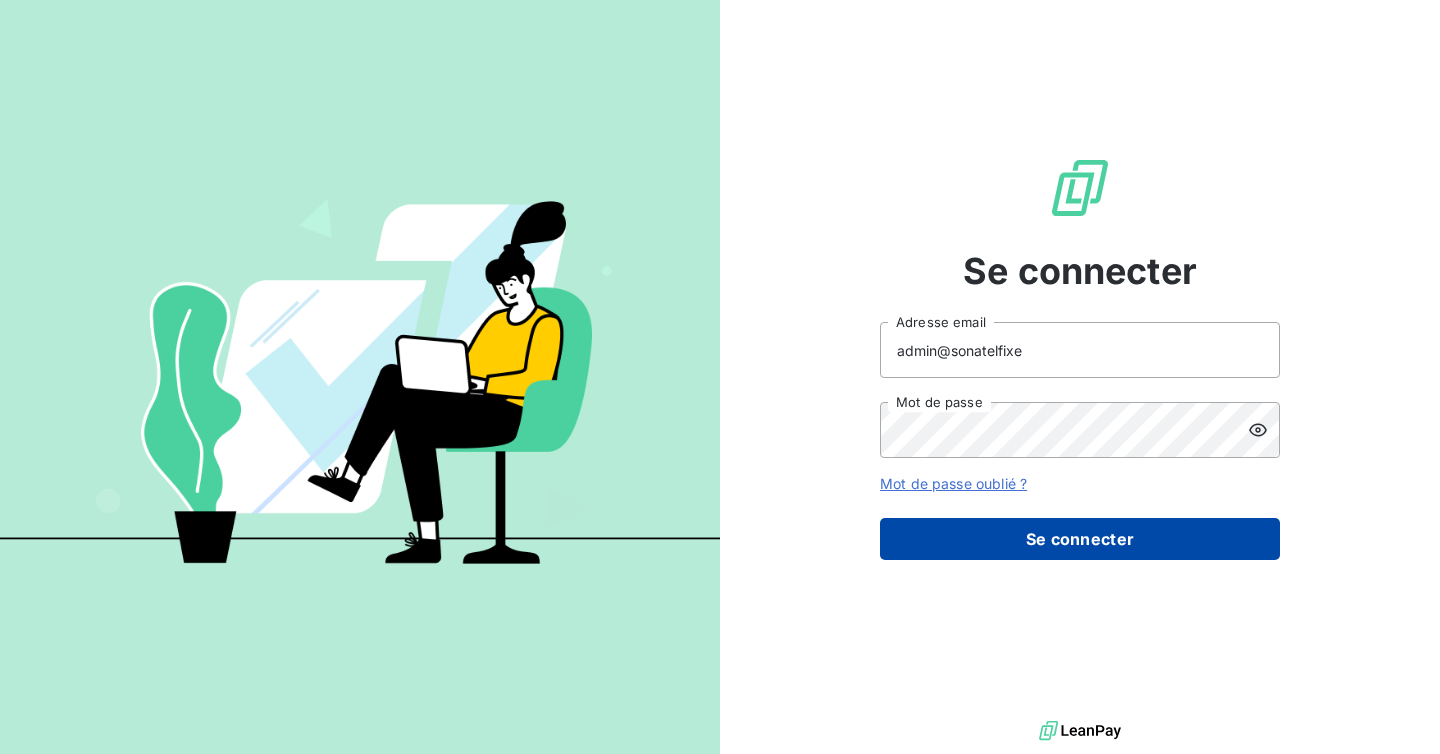 click on "Se connecter" at bounding box center [1080, 539] 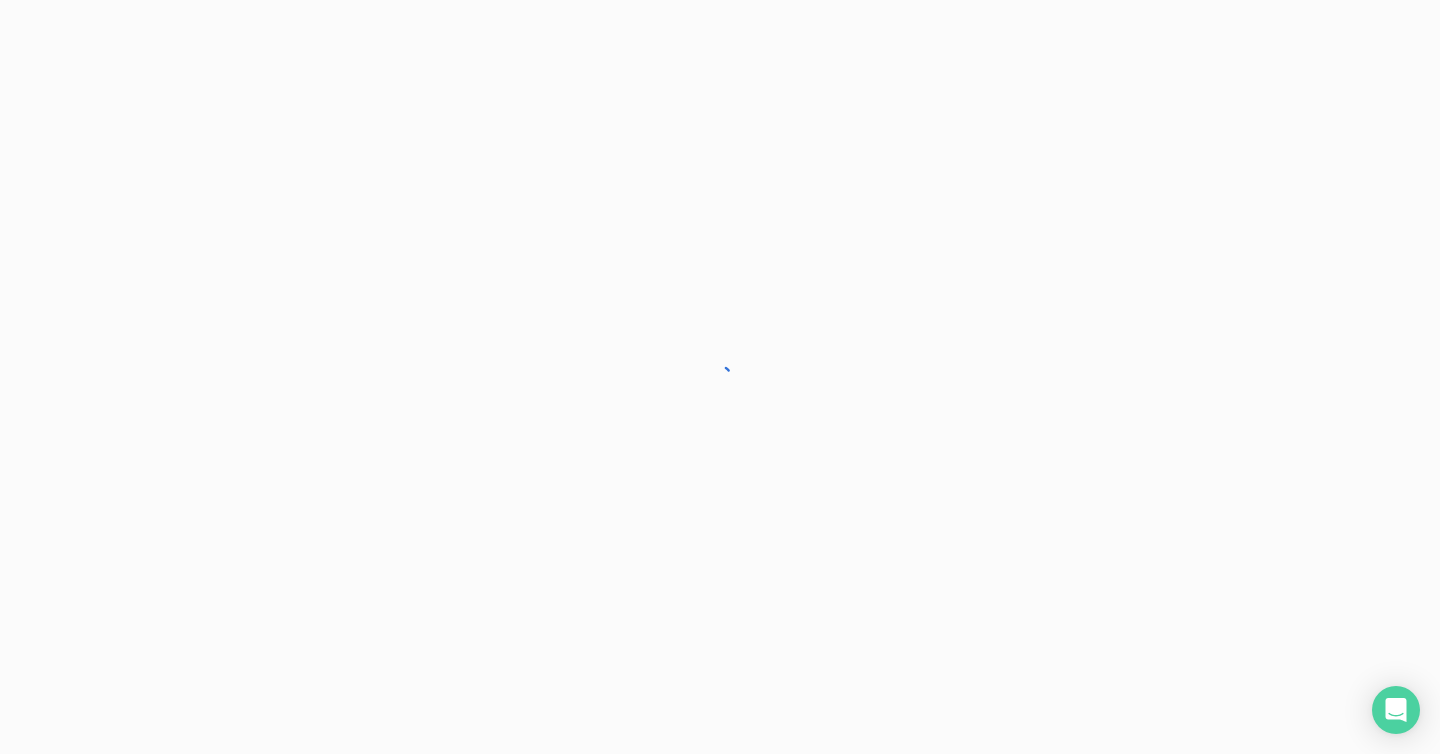 scroll, scrollTop: 0, scrollLeft: 0, axis: both 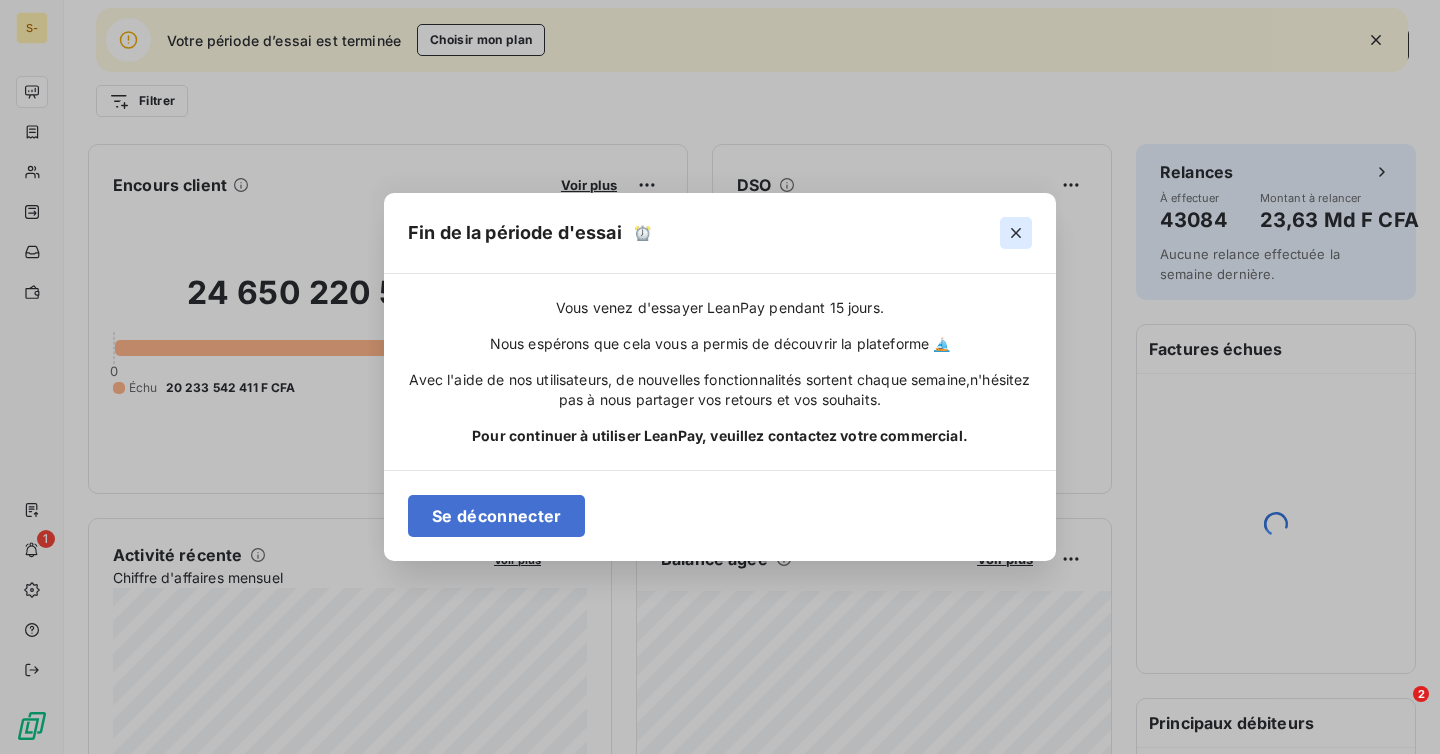 click 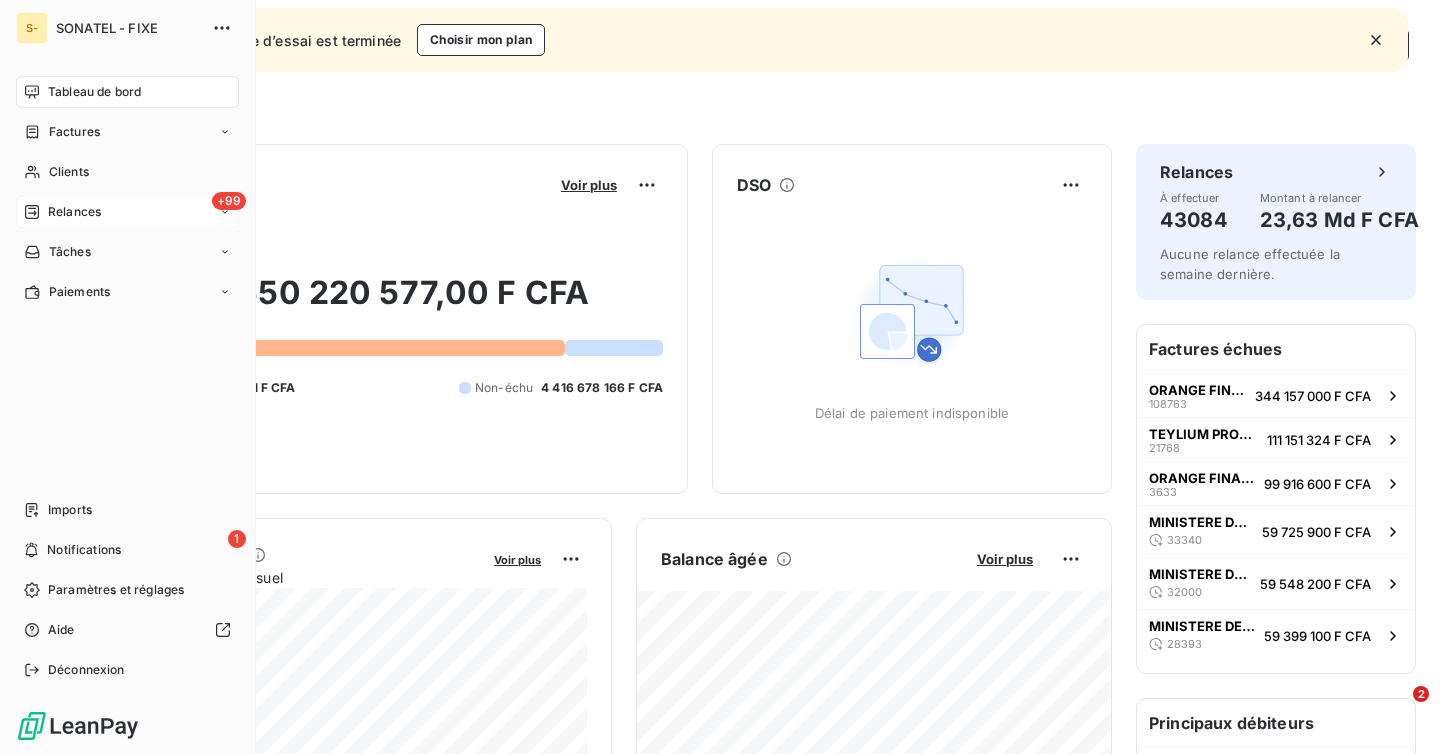 click on "Relances" at bounding box center (74, 212) 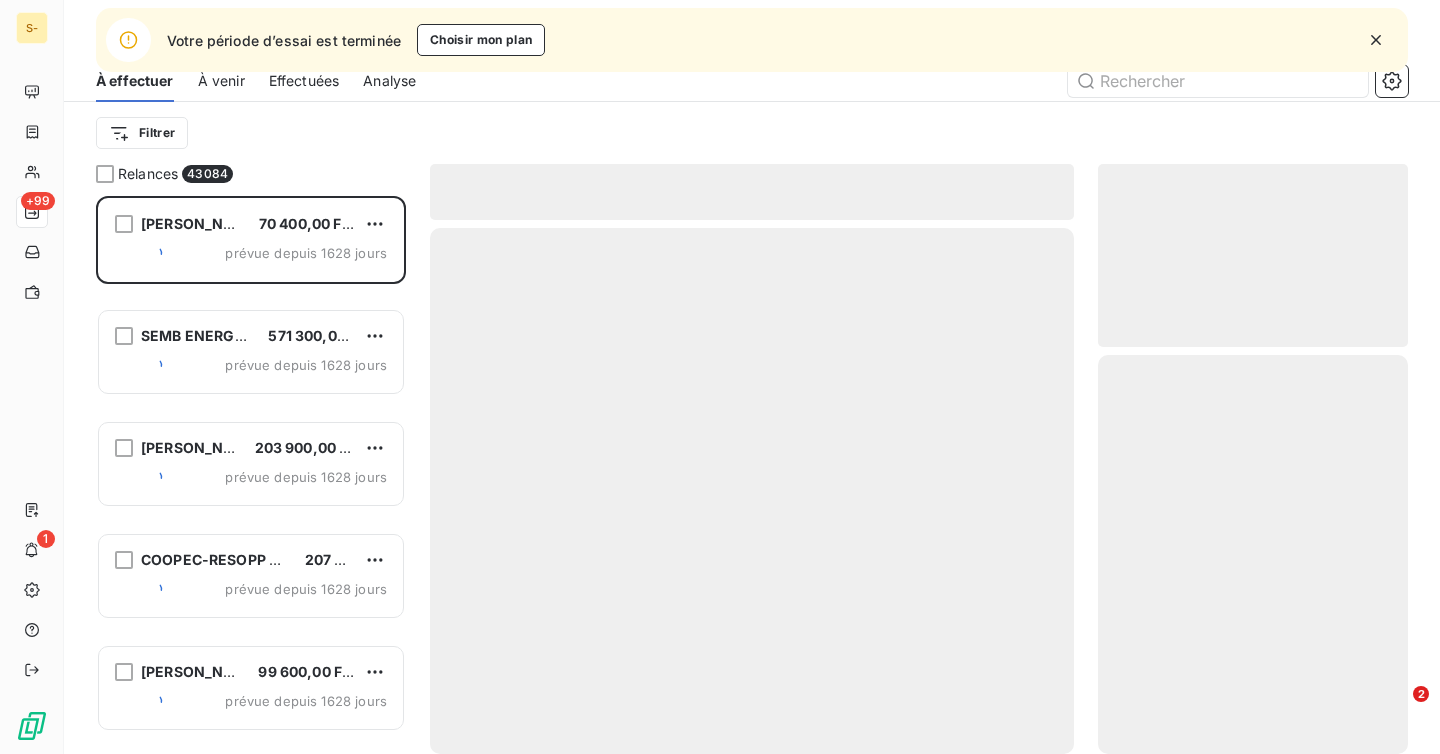 scroll, scrollTop: 1, scrollLeft: 1, axis: both 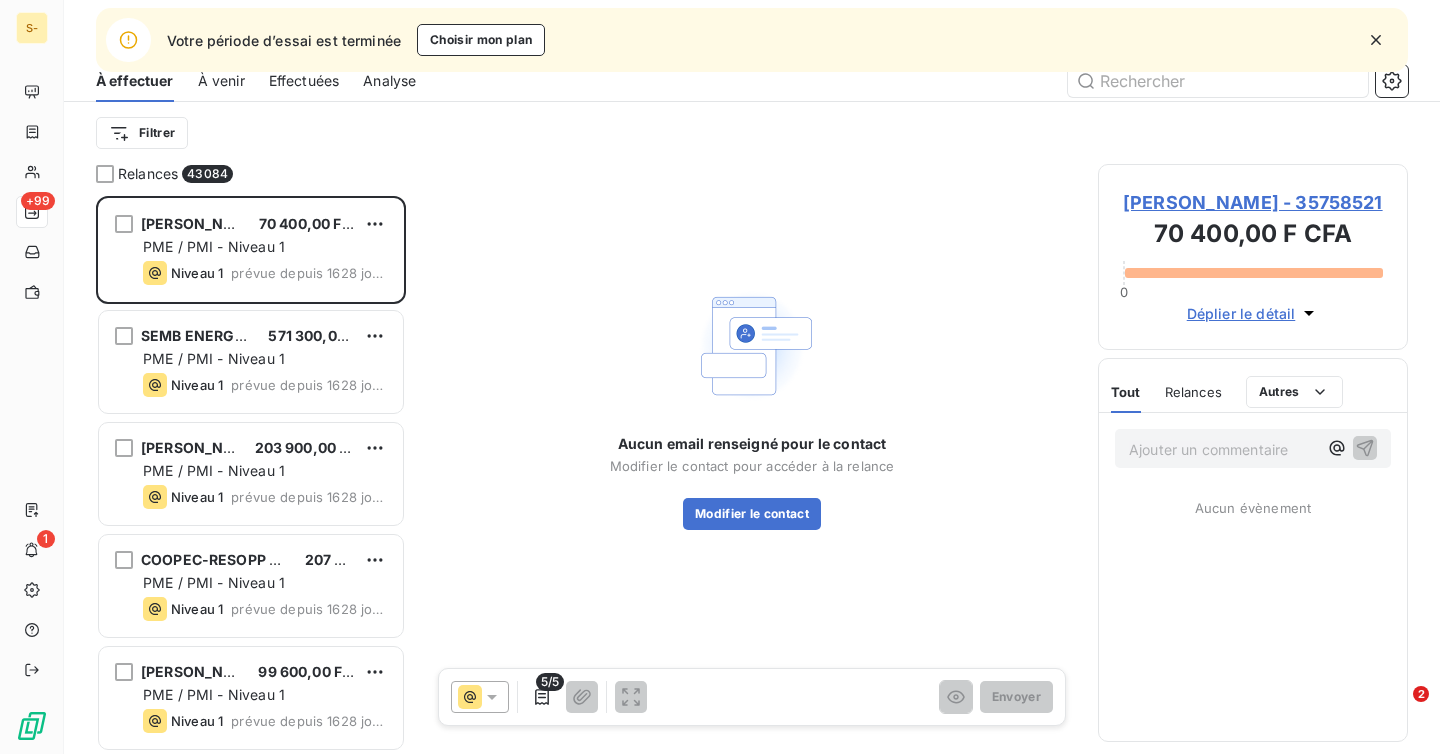 click on "Effectuées" at bounding box center [304, 81] 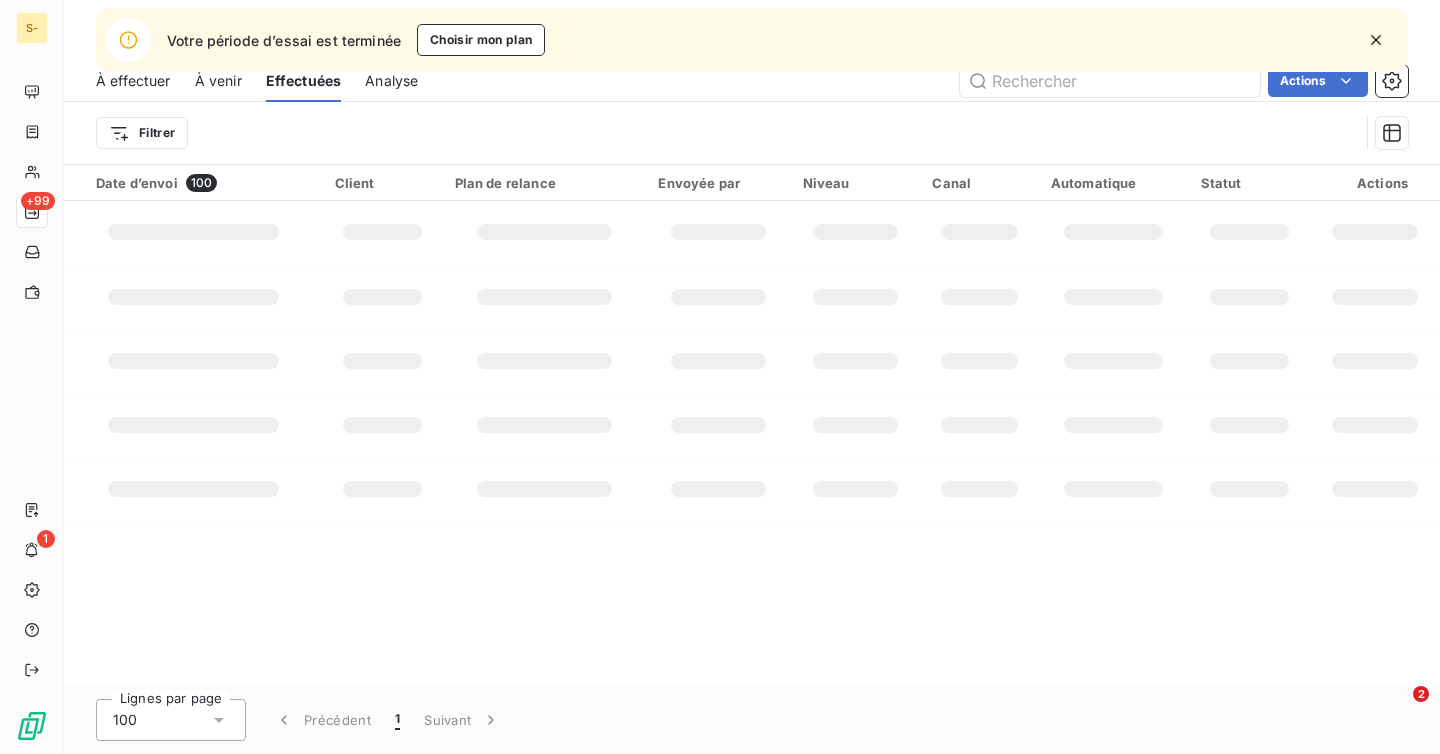 click 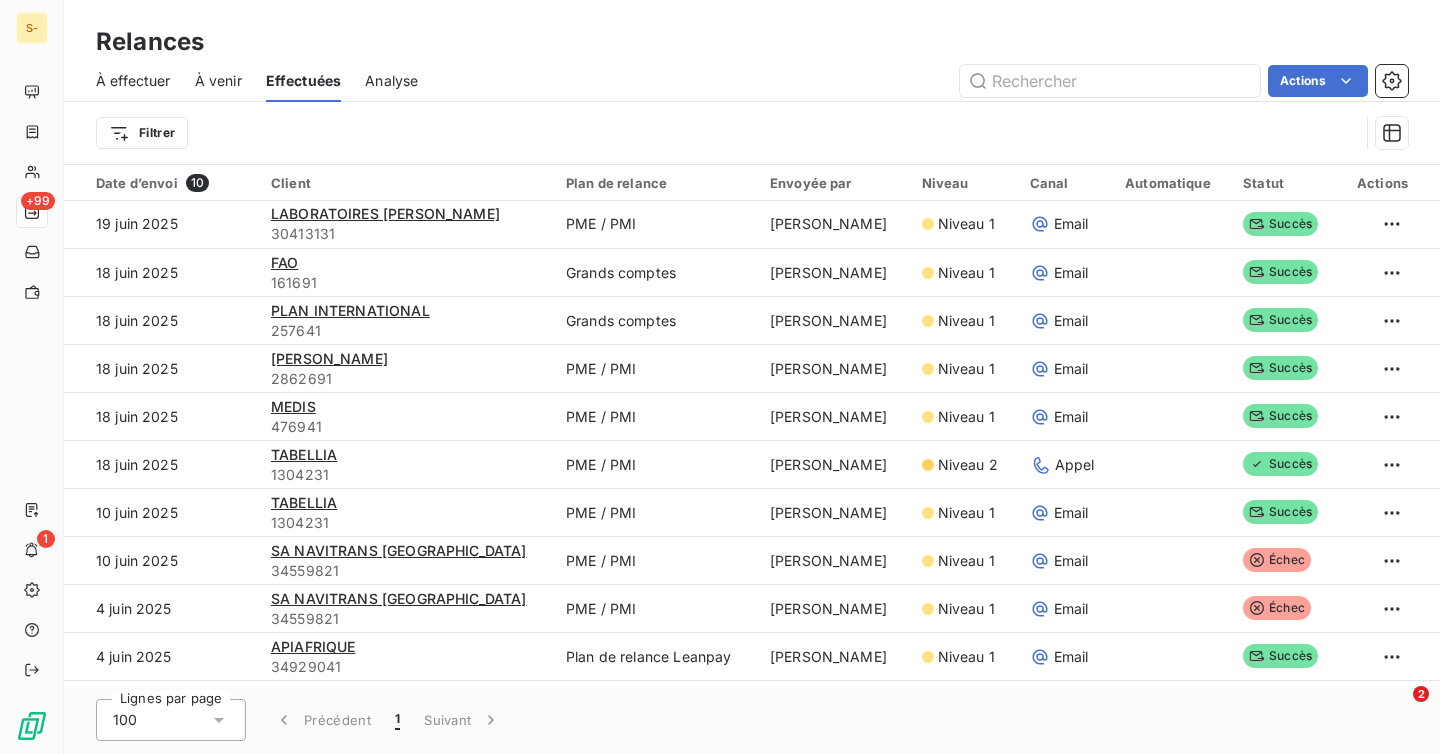 click on "À effectuer" at bounding box center [133, 81] 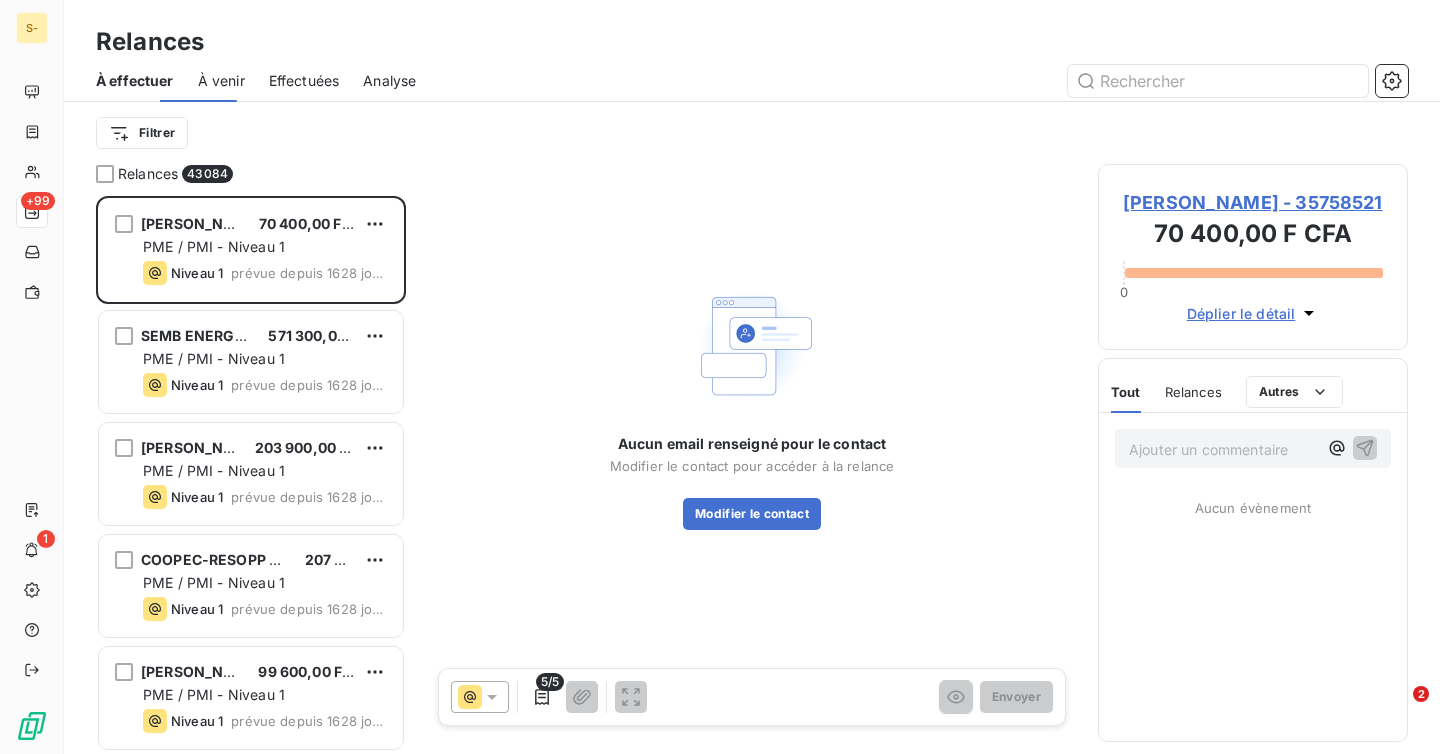 scroll, scrollTop: 1, scrollLeft: 1, axis: both 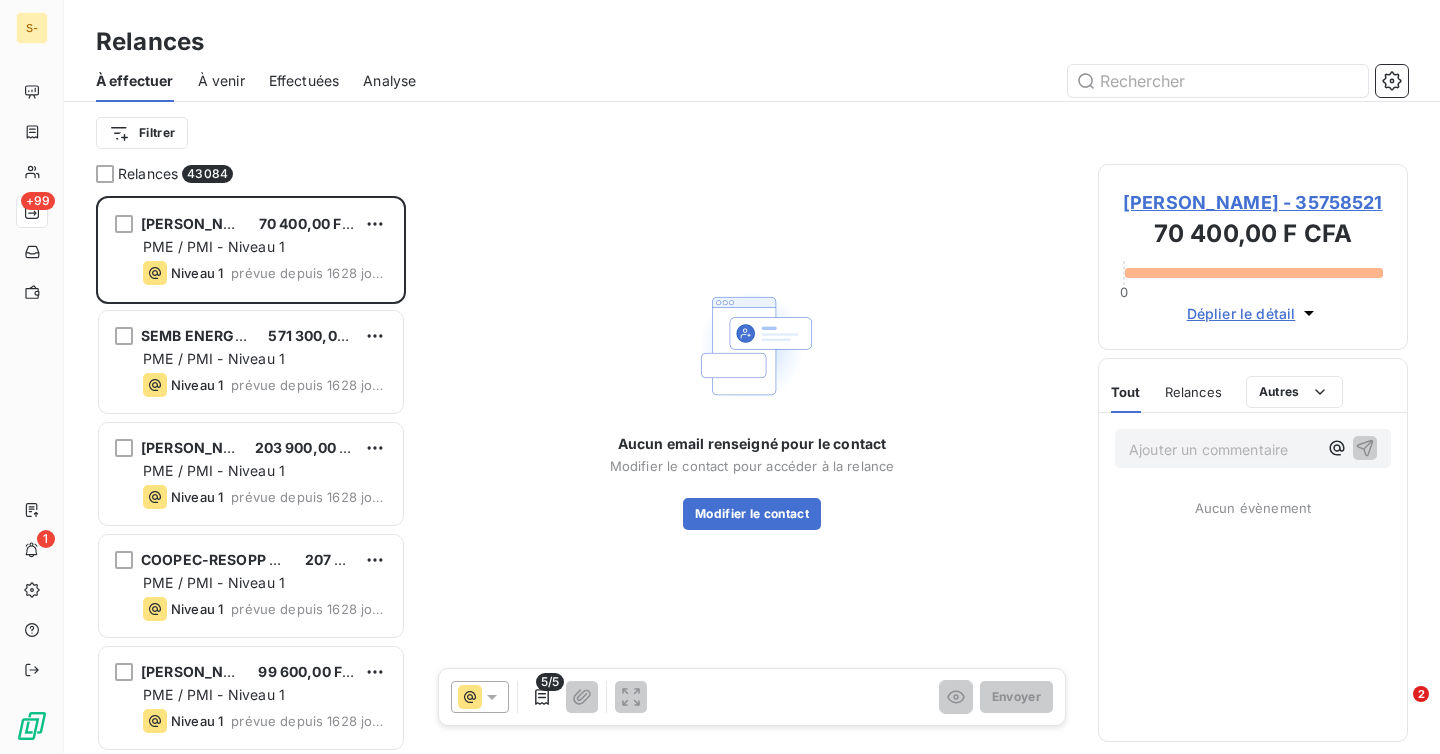click on "Filtrer" at bounding box center (752, 133) 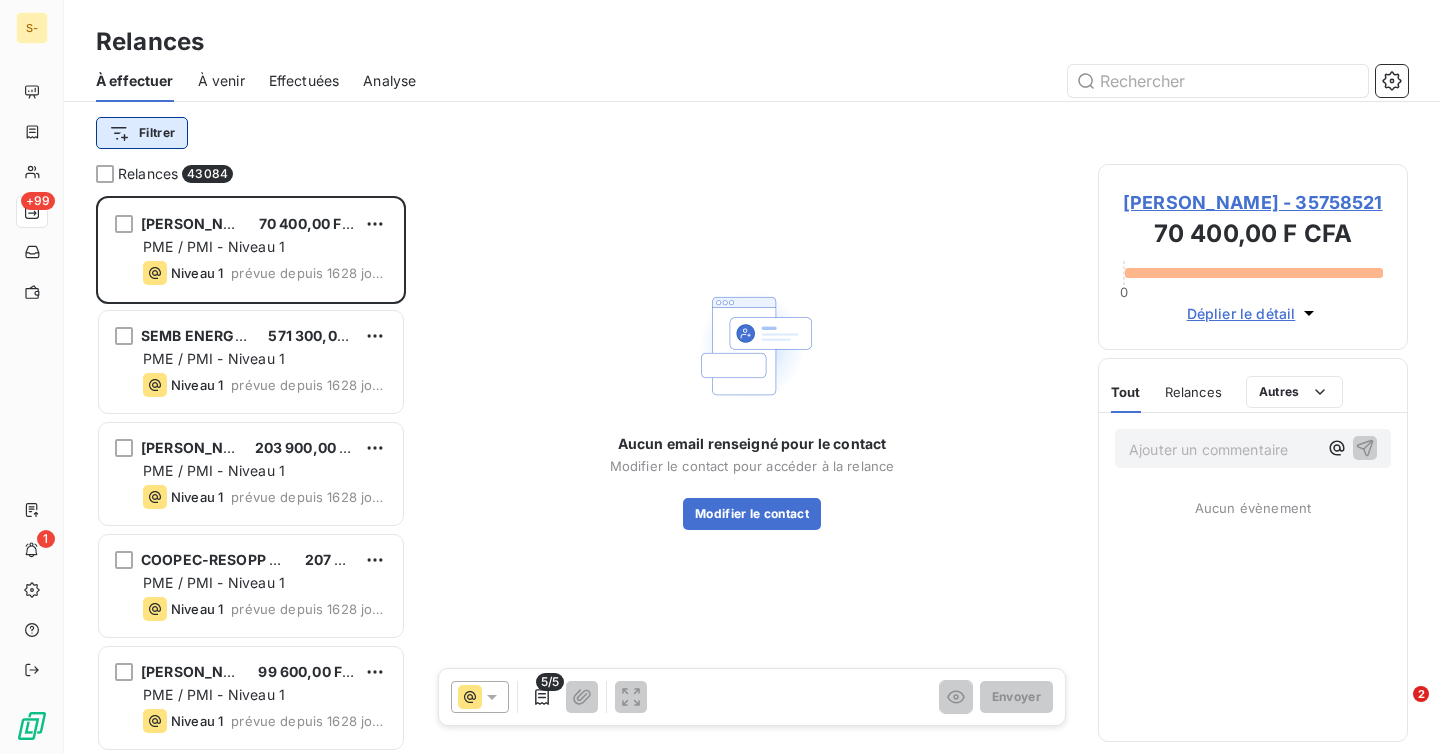 click on "S- +99 1 Relances À effectuer À venir Effectuées Analyse Filtrer Relances 43084 [PERSON_NAME] 70 400,00 F CFA PME / PMI - Niveau 1 Niveau 1 prévue depuis 1628 jours SEMB ENERGY SUARL 571 300,00 F CFA PME / PMI - Niveau 1 Niveau 1 prévue depuis 1628 jours PAPA [PERSON_NAME] 203 900,00 F CFA PME / PMI - Niveau 1 Niveau 1 prévue depuis 1628 jours COOPEC-RESOPP COOPERATIVE D'EPARGNE ET DE 207 800,00 F CFA PME / PMI - Niveau 1 Niveau 1 prévue depuis 1628 jours [PERSON_NAME] 99 600,00 F CFA PME / PMI - Niveau 1 Niveau 1 prévue depuis 1628 jours LA POSTE LA POSTE 26 927 795,00 F CFA Grands comptes - Niveau 1 Niveau 1 prévue depuis 1628 jours DE RECHERCHE ET MINISTERE DE L'ENSEIGNEMENT 19 136 600,00 F CFA Grands comptes - Niveau 1 Niveau 1 prévue depuis 1628 jours TEYLIUM PROPERTIES SA 119 620 665,00 F CFA Grands comptes - Niveau 1 Niveau 1 prévue depuis 1628 jours AFRICA GLOBAL LOGISTICS SENE 31 918 273,00 F CFA Grands comptes - Niveau 1 Niveau 1 5/5 0" at bounding box center [720, 377] 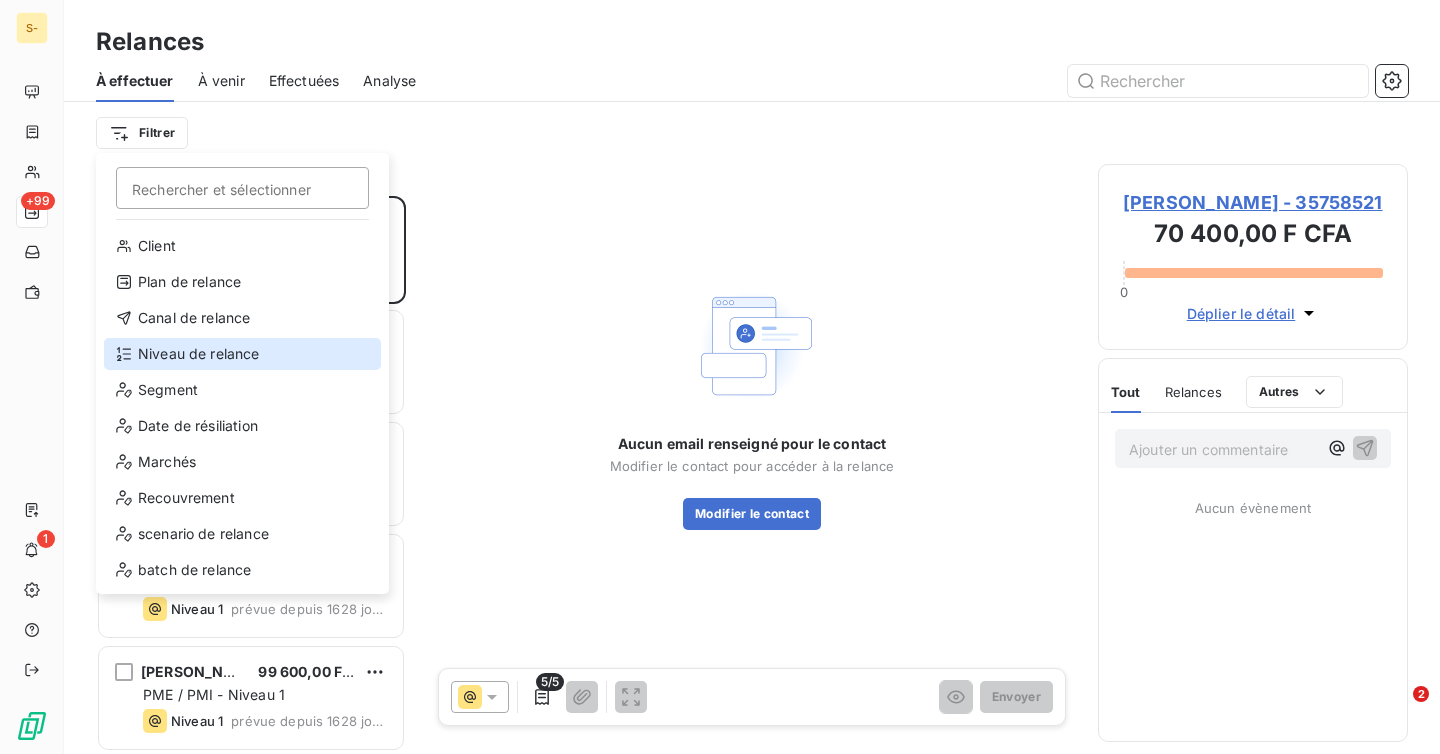 click on "Niveau de relance" at bounding box center [242, 354] 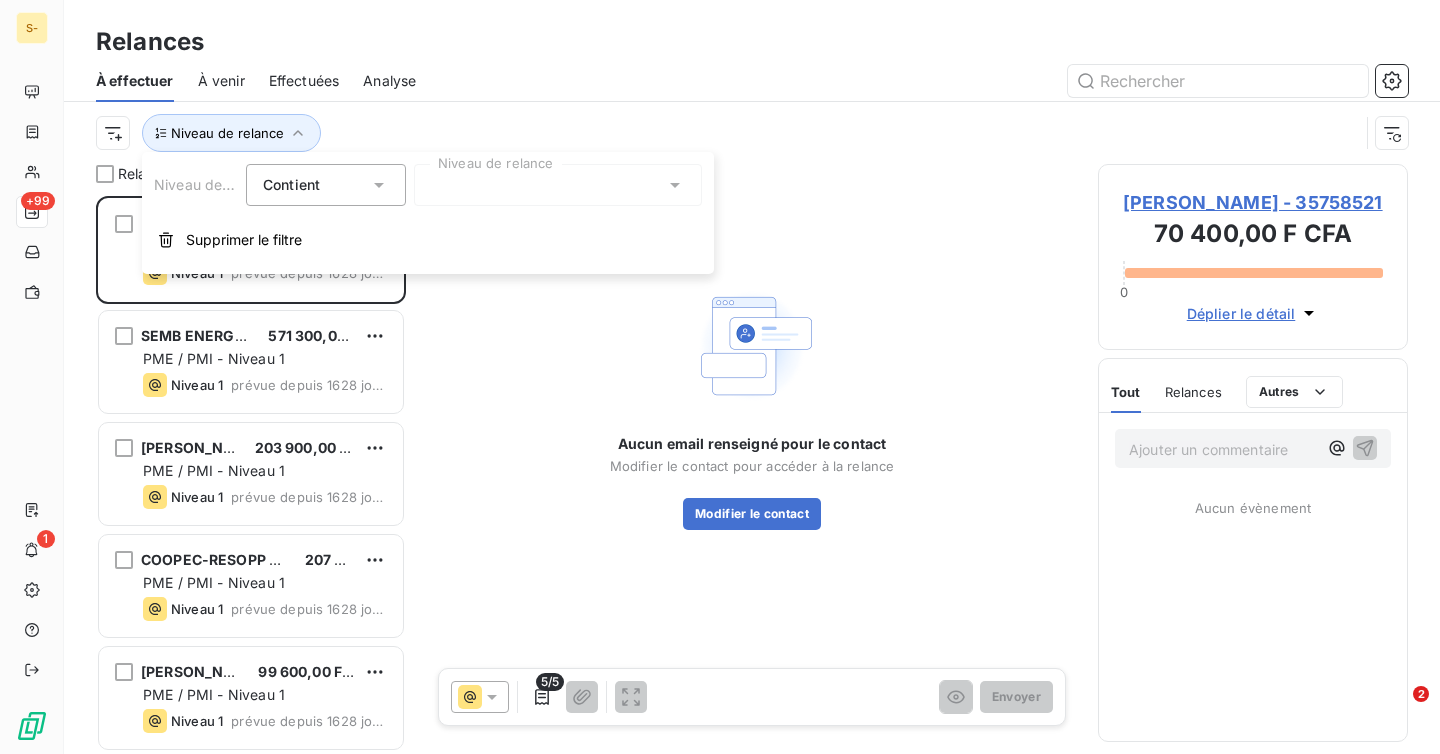 click at bounding box center [558, 185] 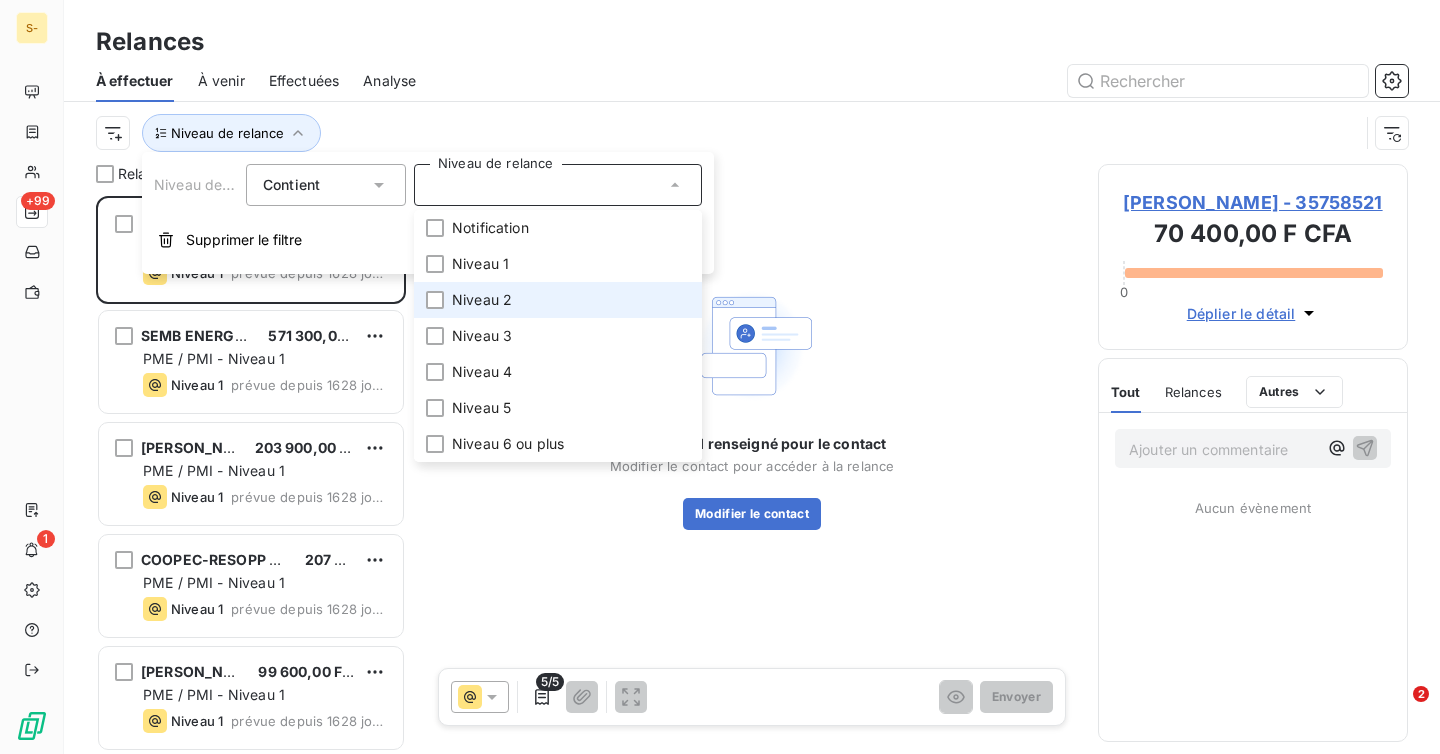 click on "Niveau 2" at bounding box center [558, 300] 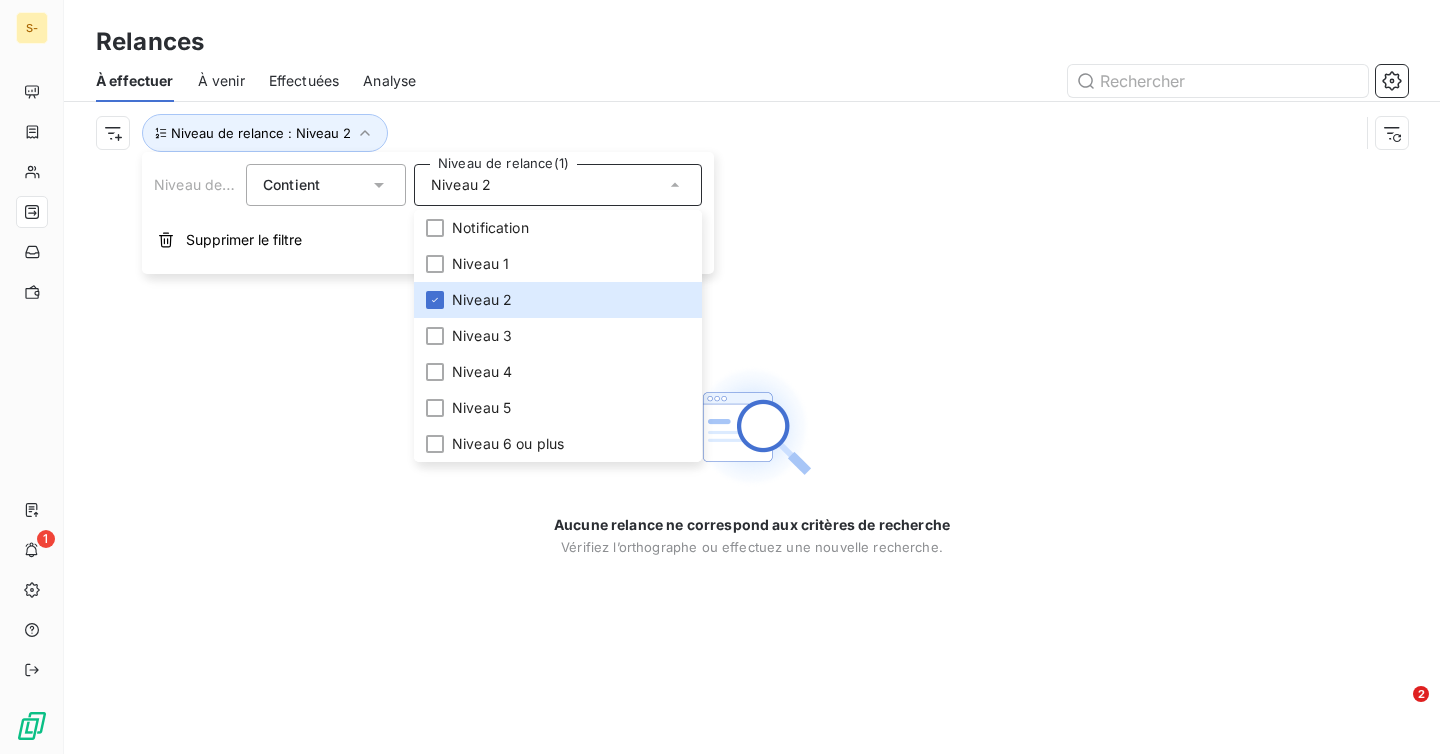 click on "Niveau de relance  : Niveau 2" at bounding box center (752, 133) 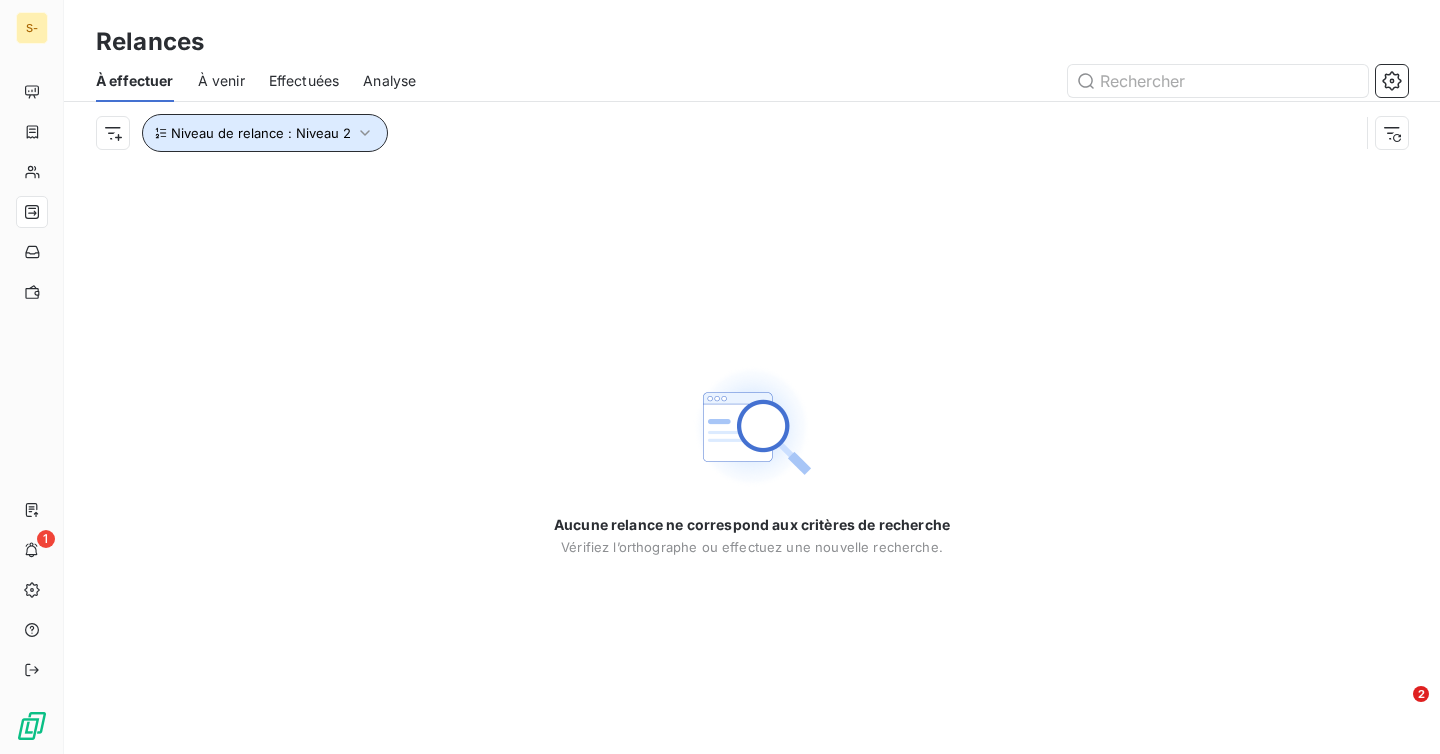 click on "Niveau de relance  : Niveau 2" at bounding box center [265, 133] 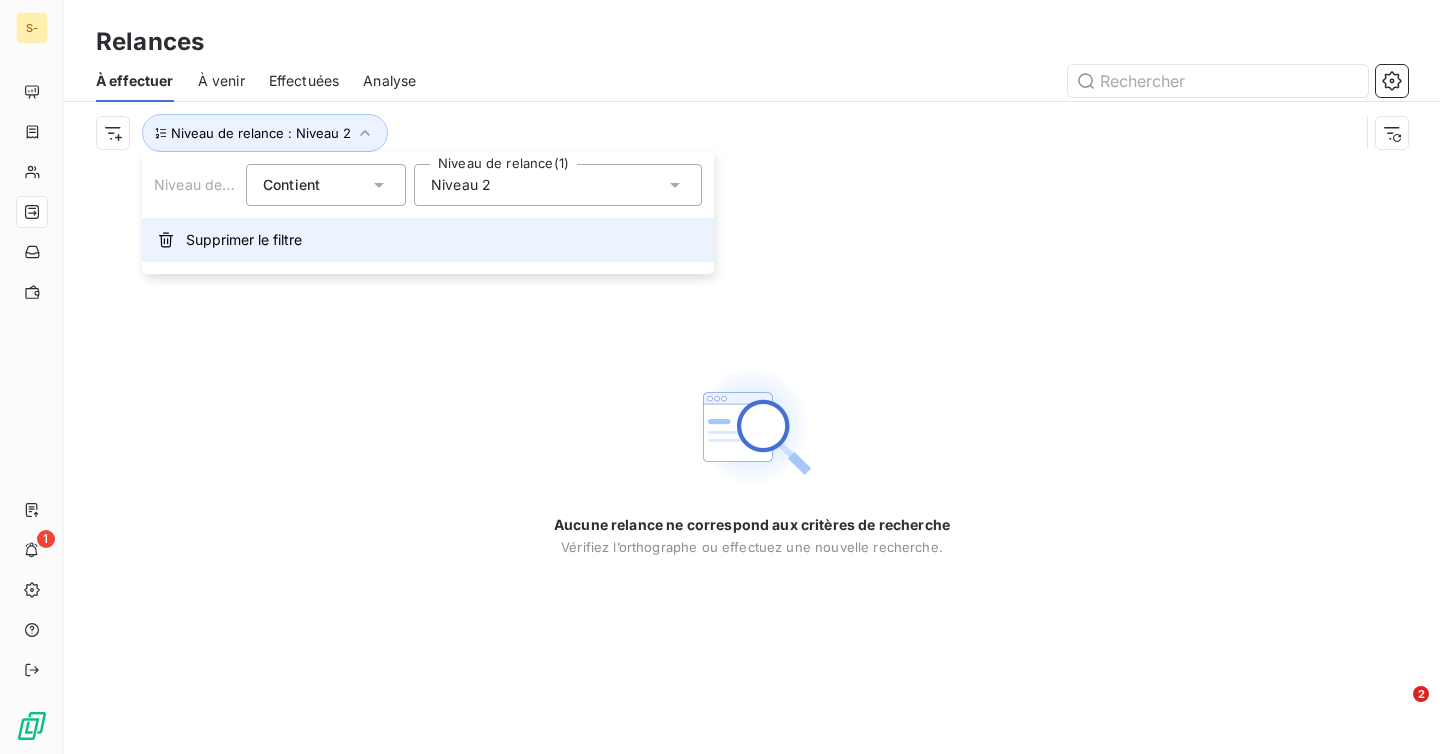 click on "Supprimer le filtre" at bounding box center [244, 240] 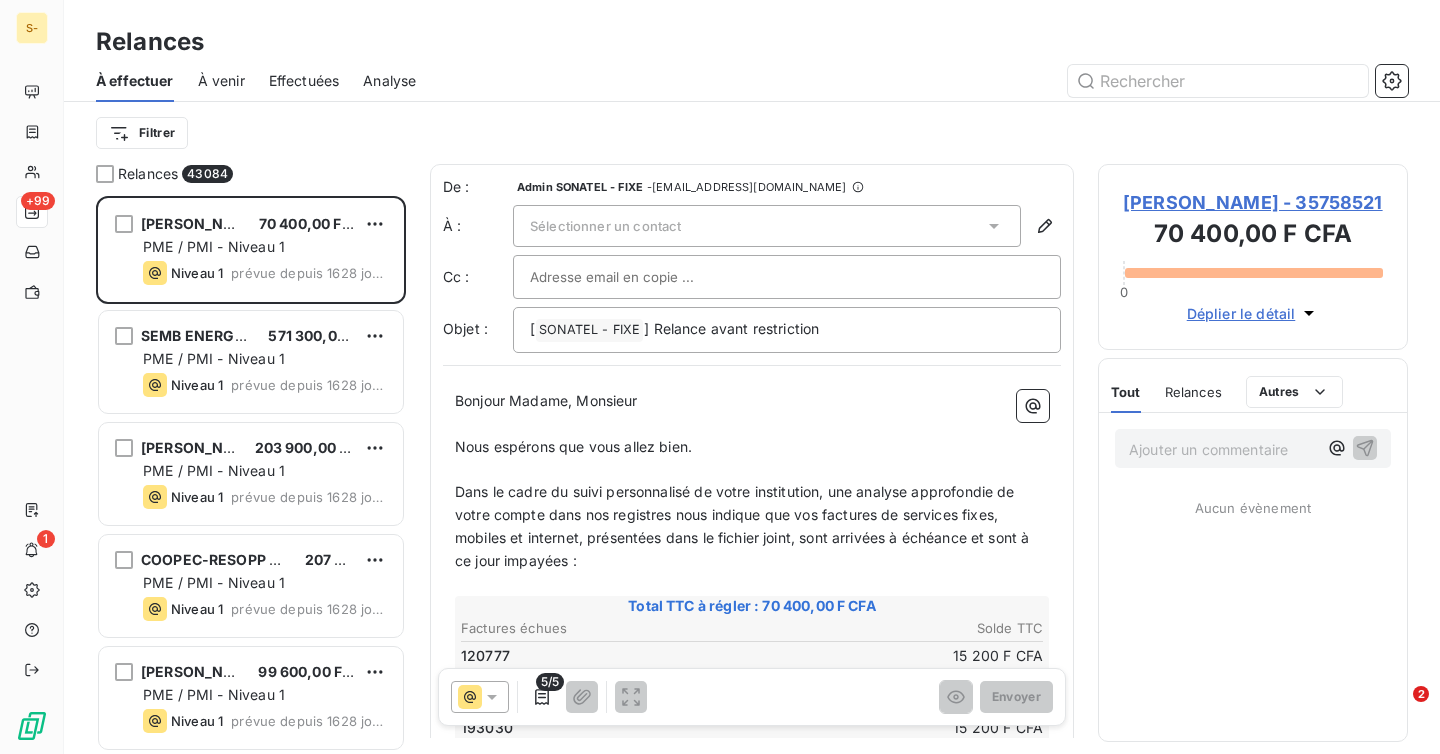 scroll, scrollTop: 1, scrollLeft: 1, axis: both 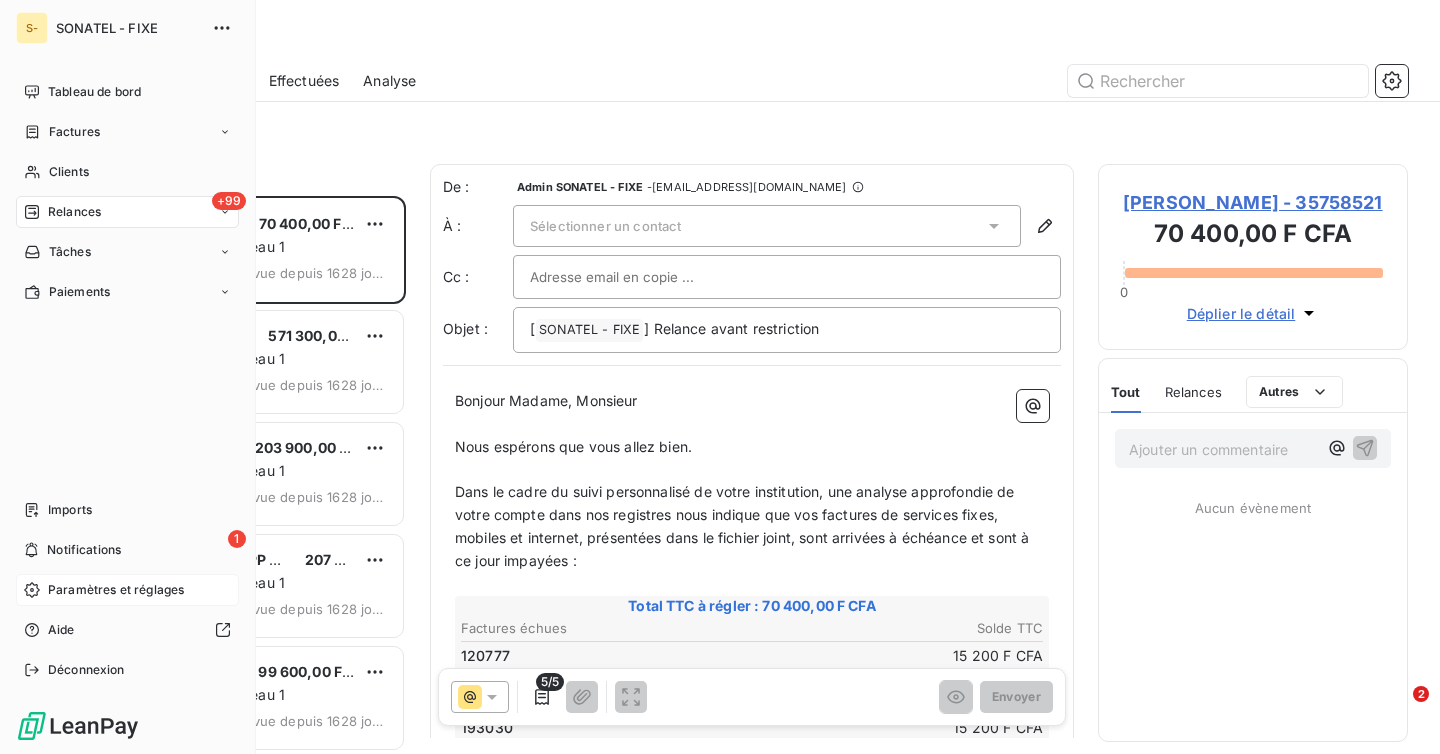 click on "Paramètres et réglages" at bounding box center [116, 590] 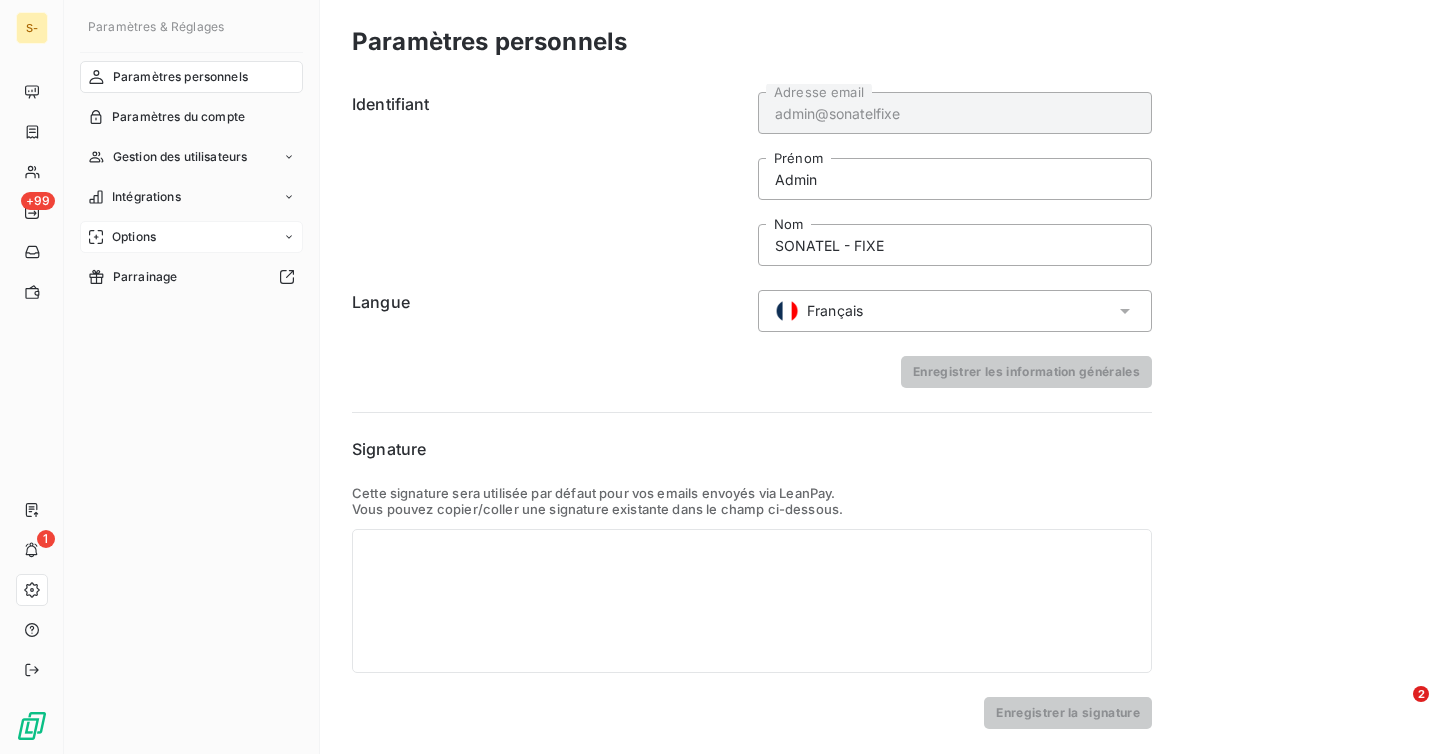 click on "Options" at bounding box center [191, 237] 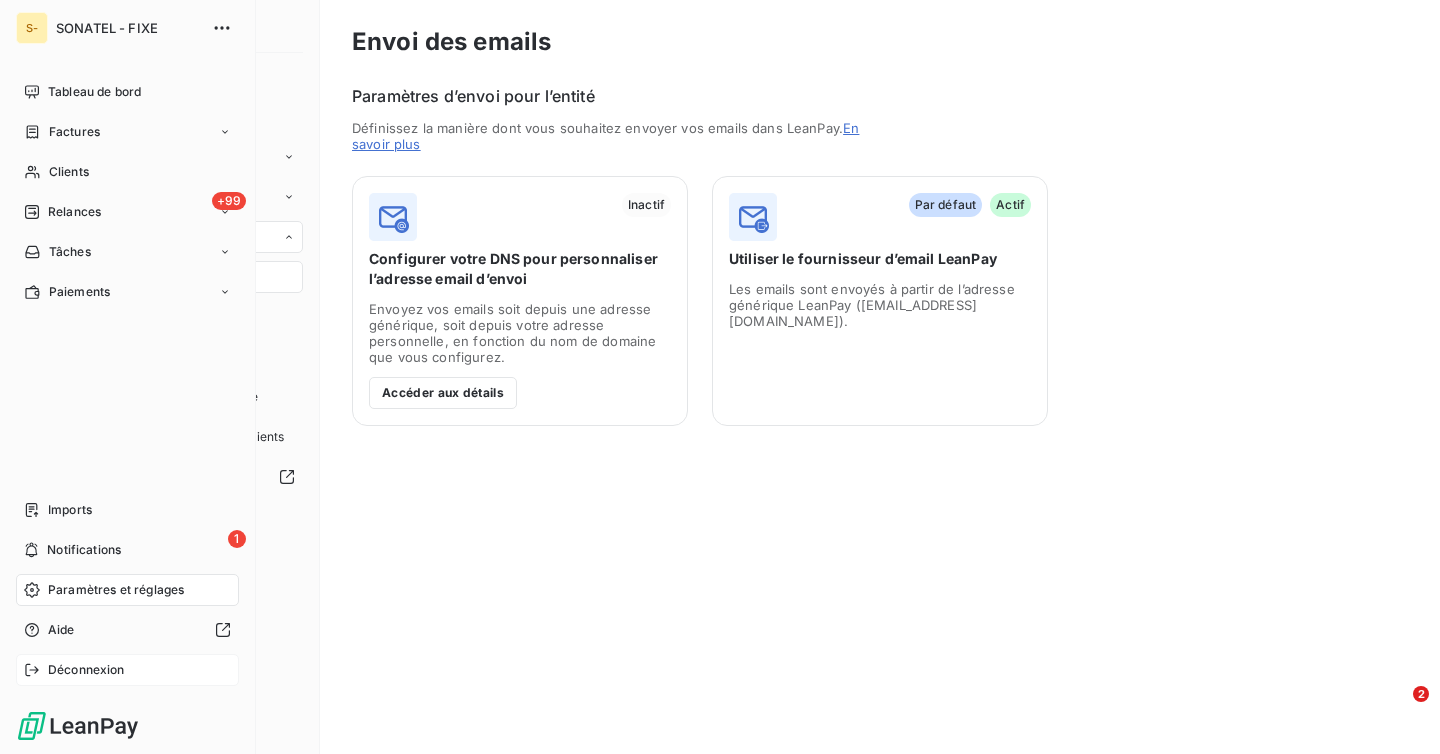 click 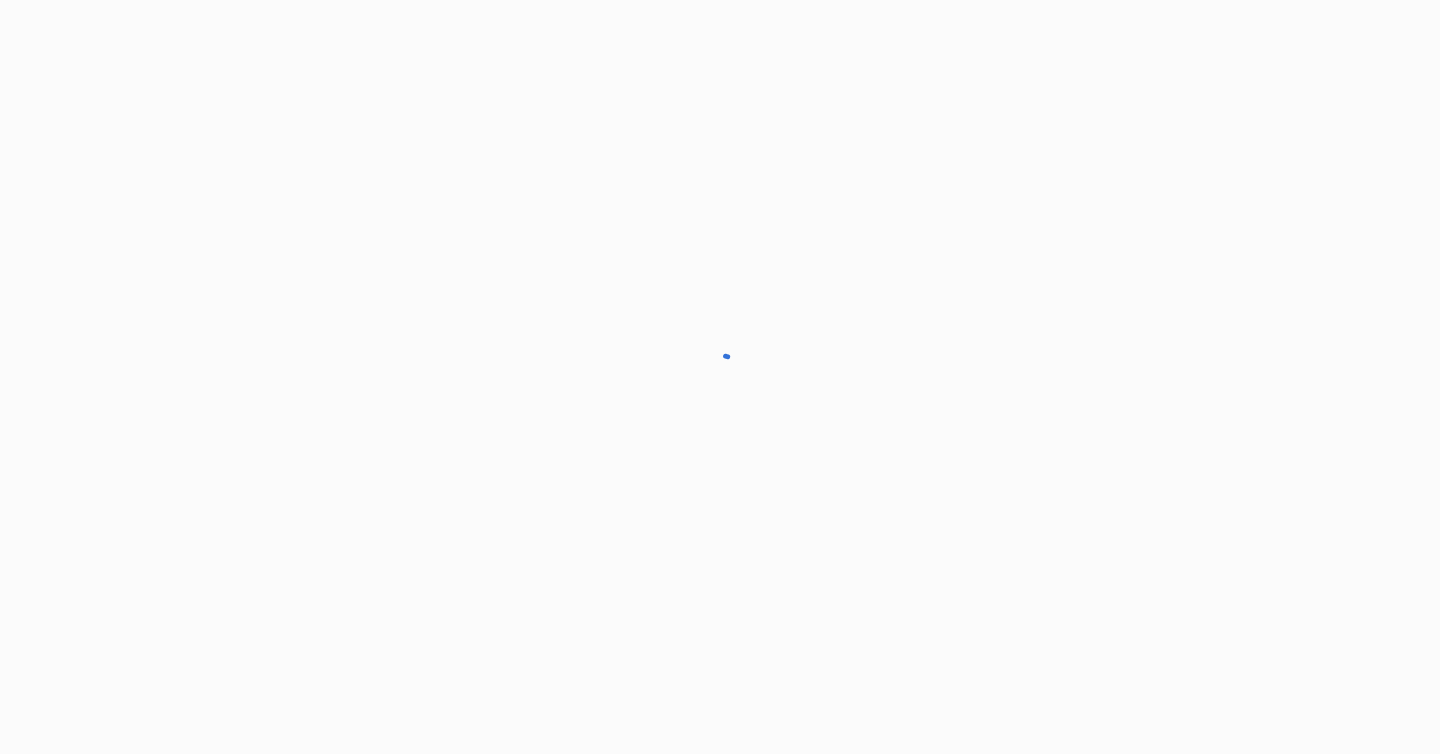 scroll, scrollTop: 0, scrollLeft: 0, axis: both 